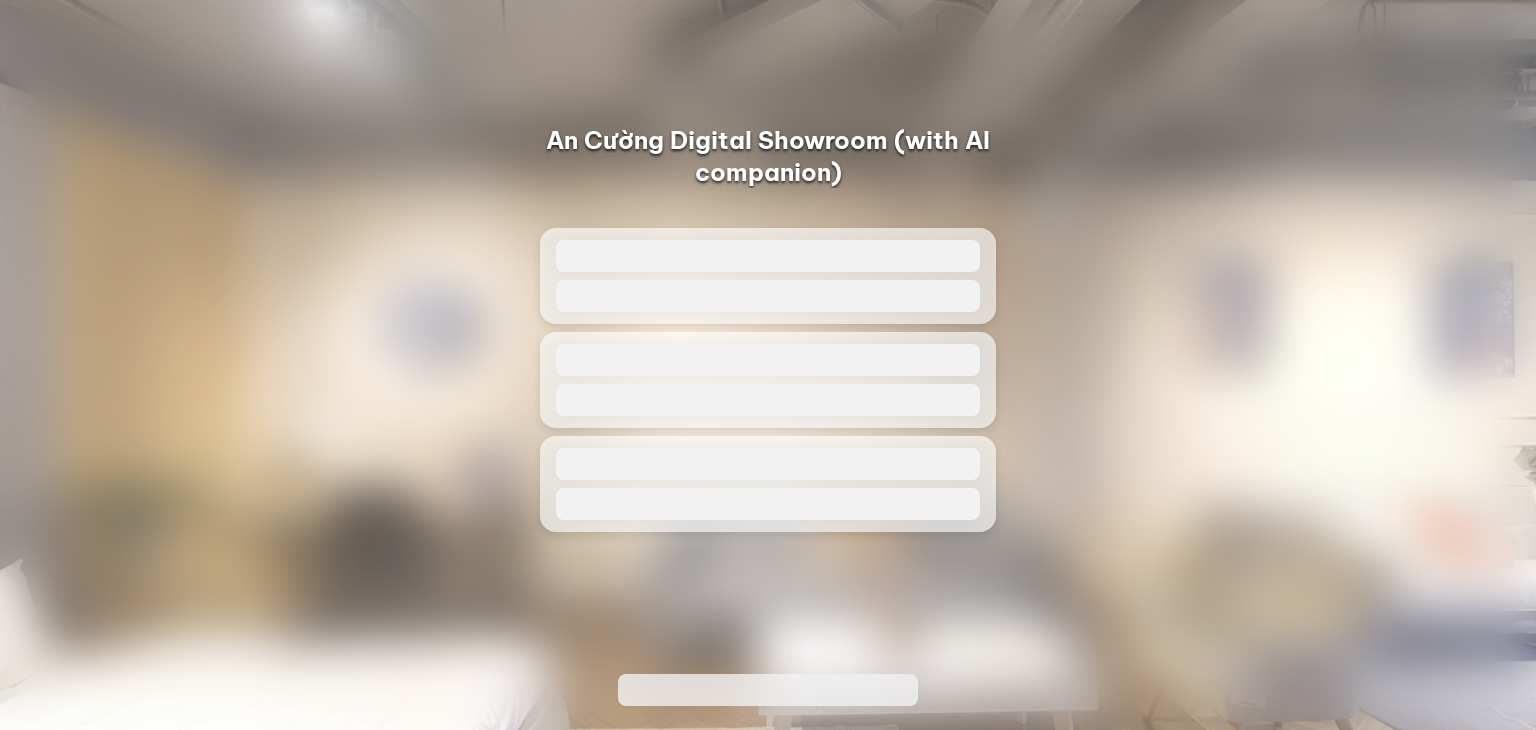 scroll, scrollTop: 0, scrollLeft: 0, axis: both 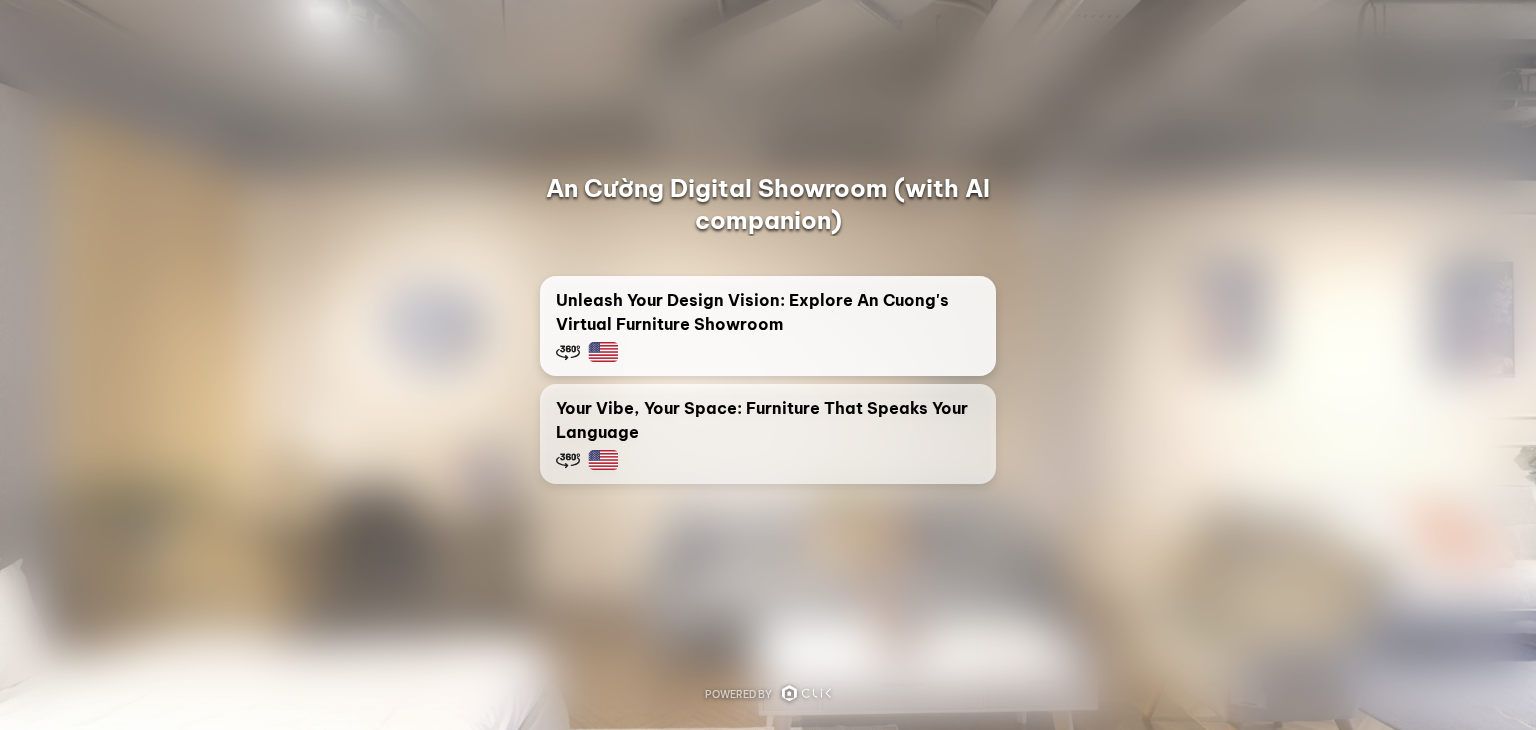 click on "Unleash Your Design Vision: Explore An Cuong's Virtual Furniture Showroom" at bounding box center (768, 312) 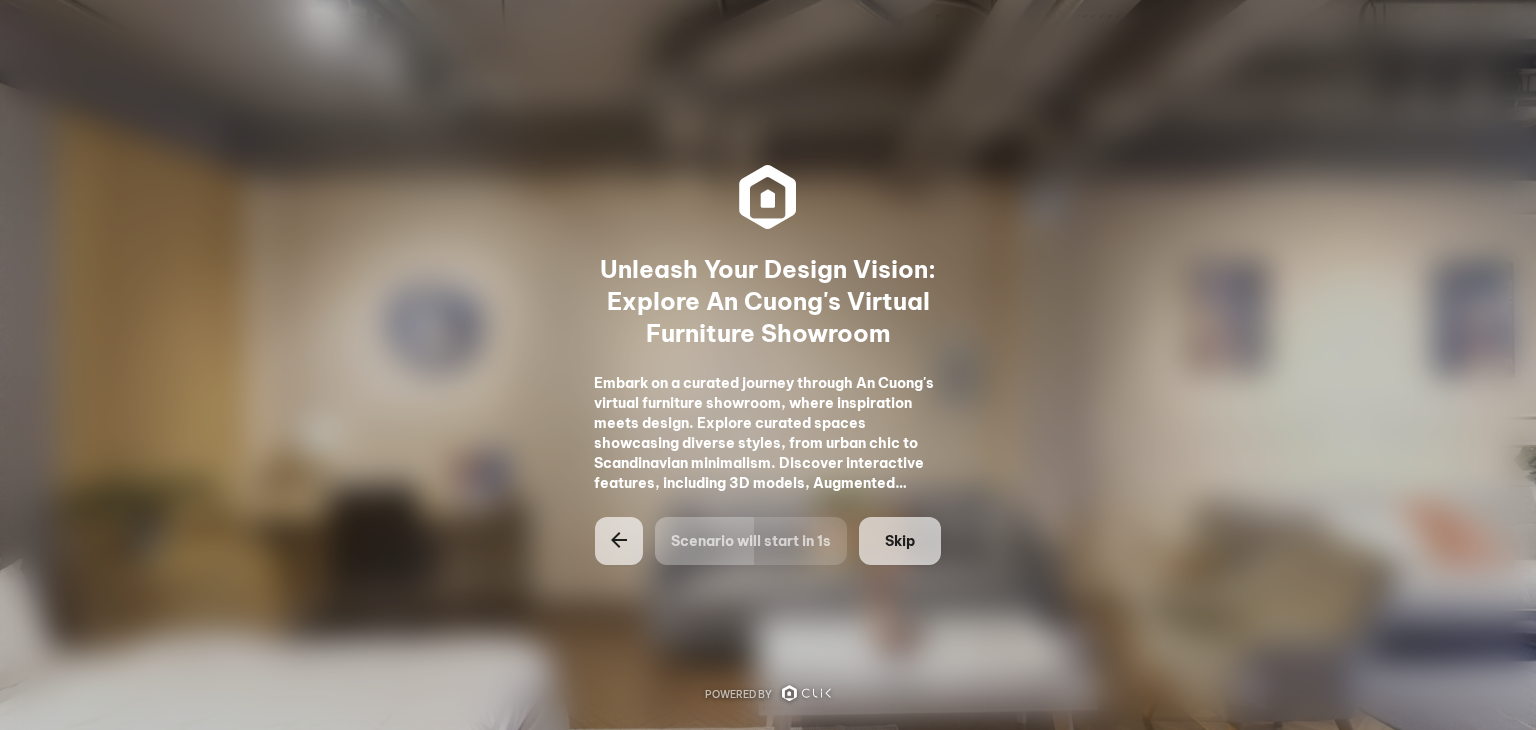 click on "Skip" at bounding box center [900, 541] 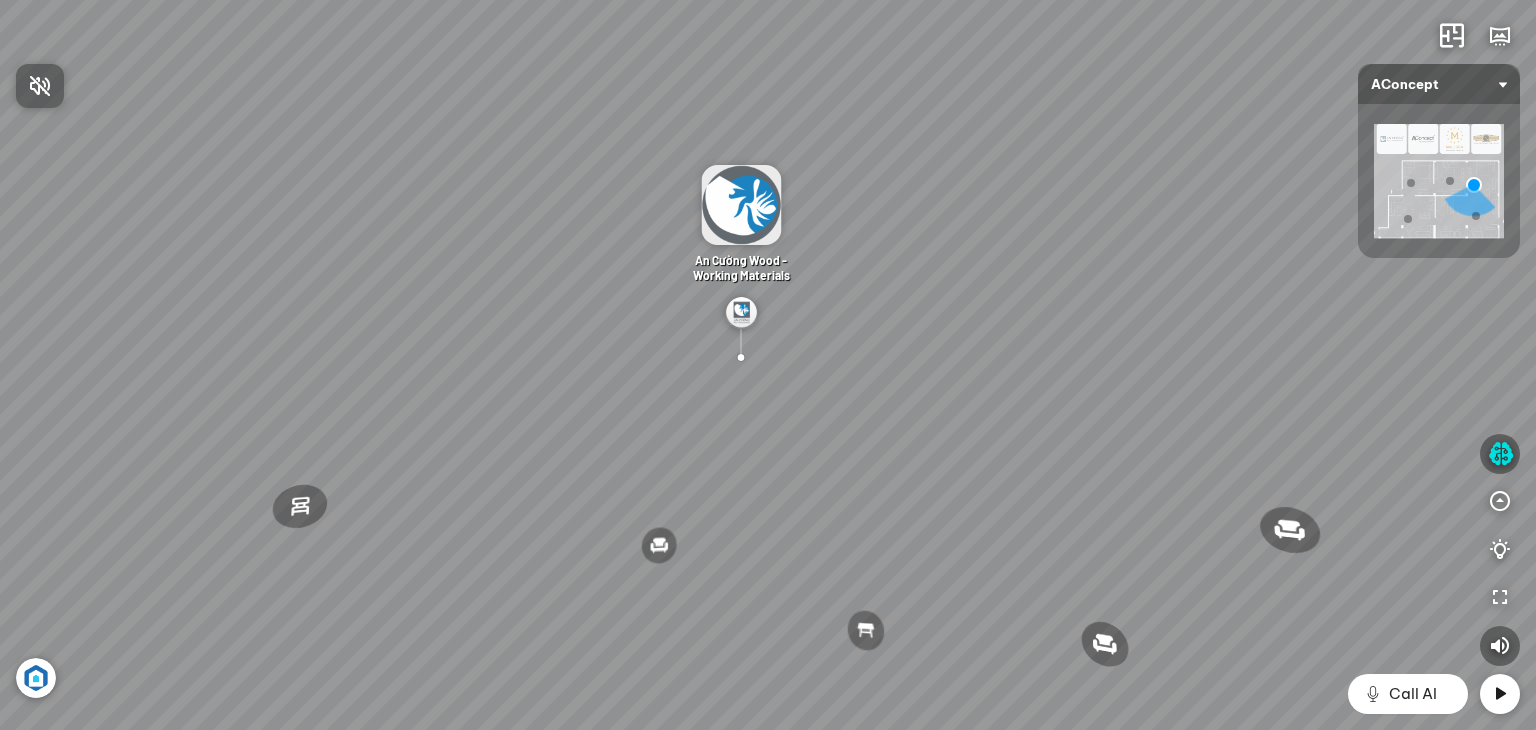 click at bounding box center (768, 365) 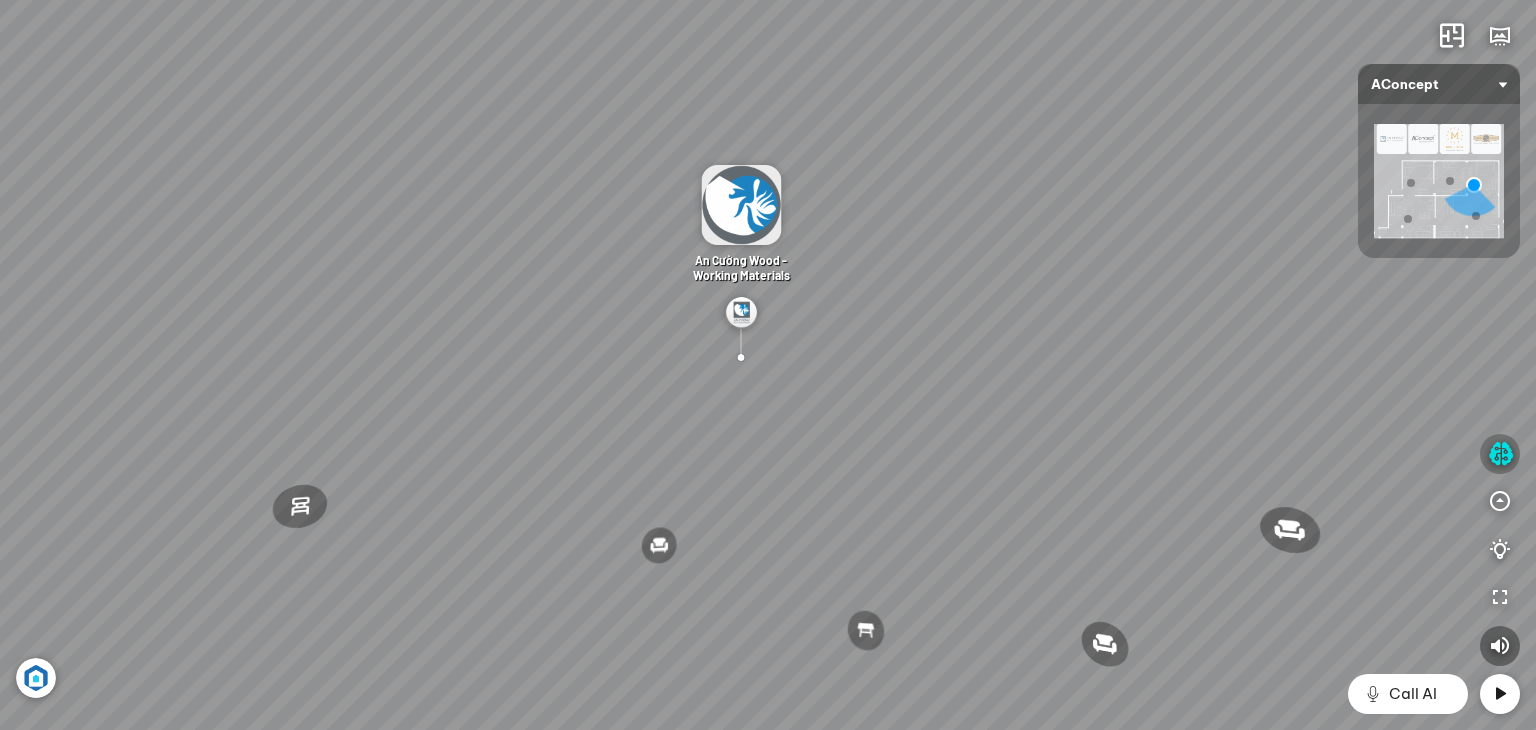 click at bounding box center [1500, 454] 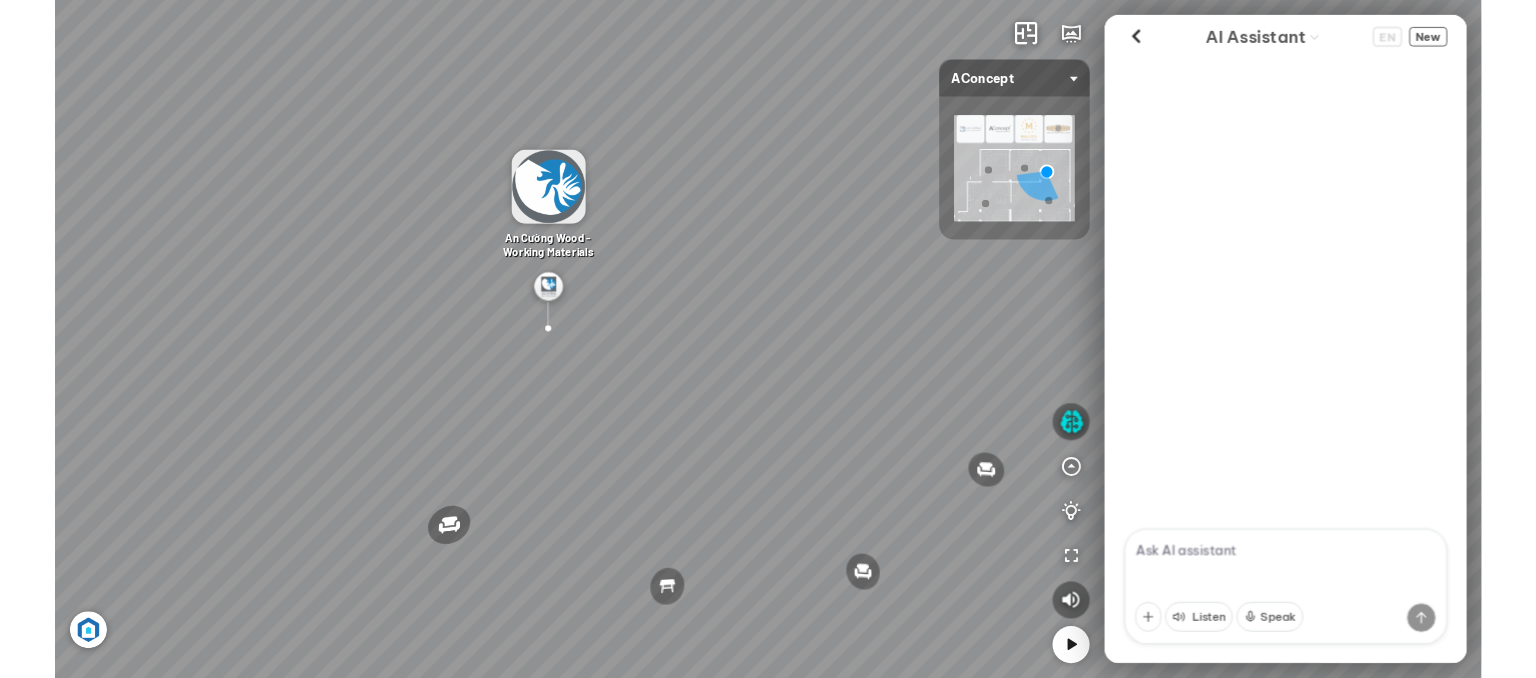 scroll, scrollTop: 665, scrollLeft: 0, axis: vertical 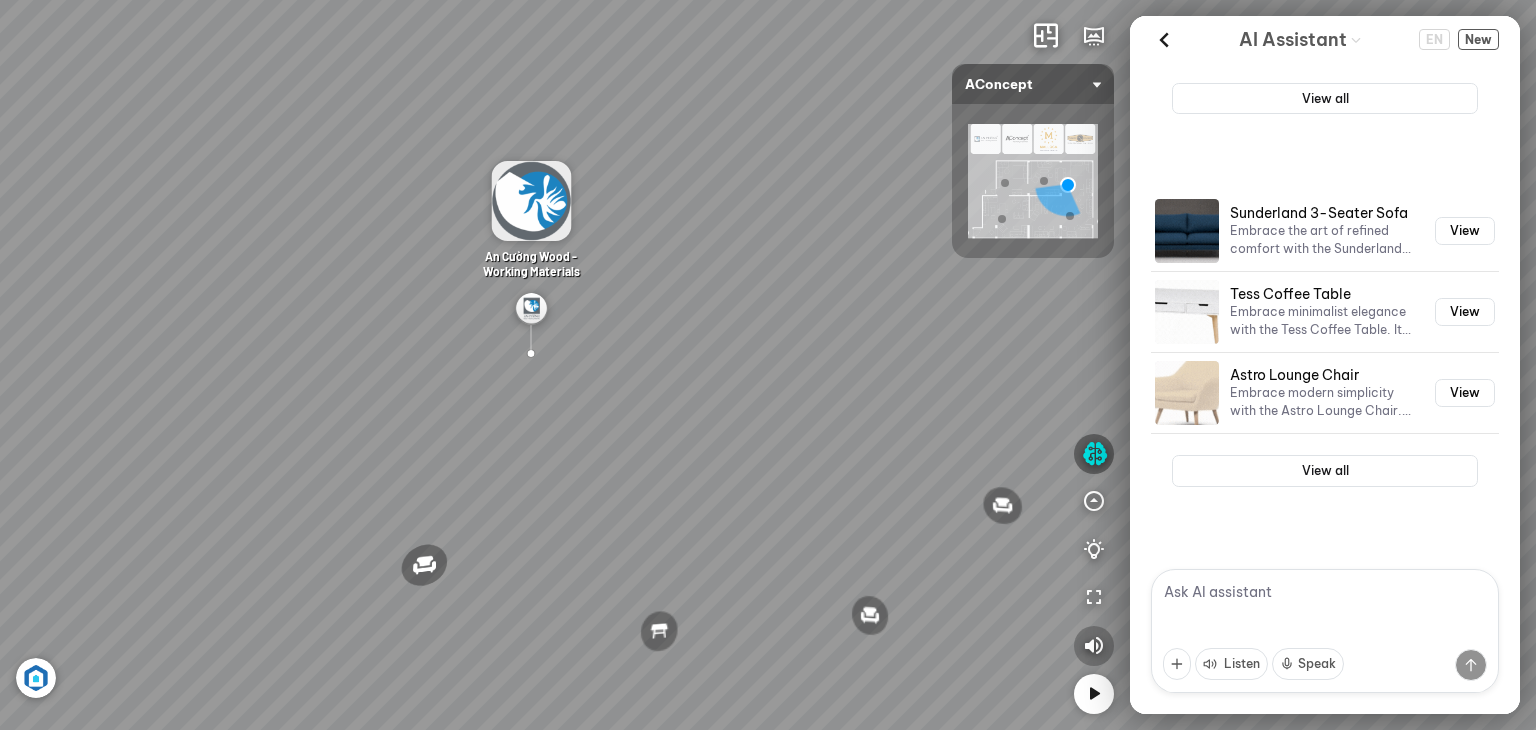click at bounding box center (1094, 646) 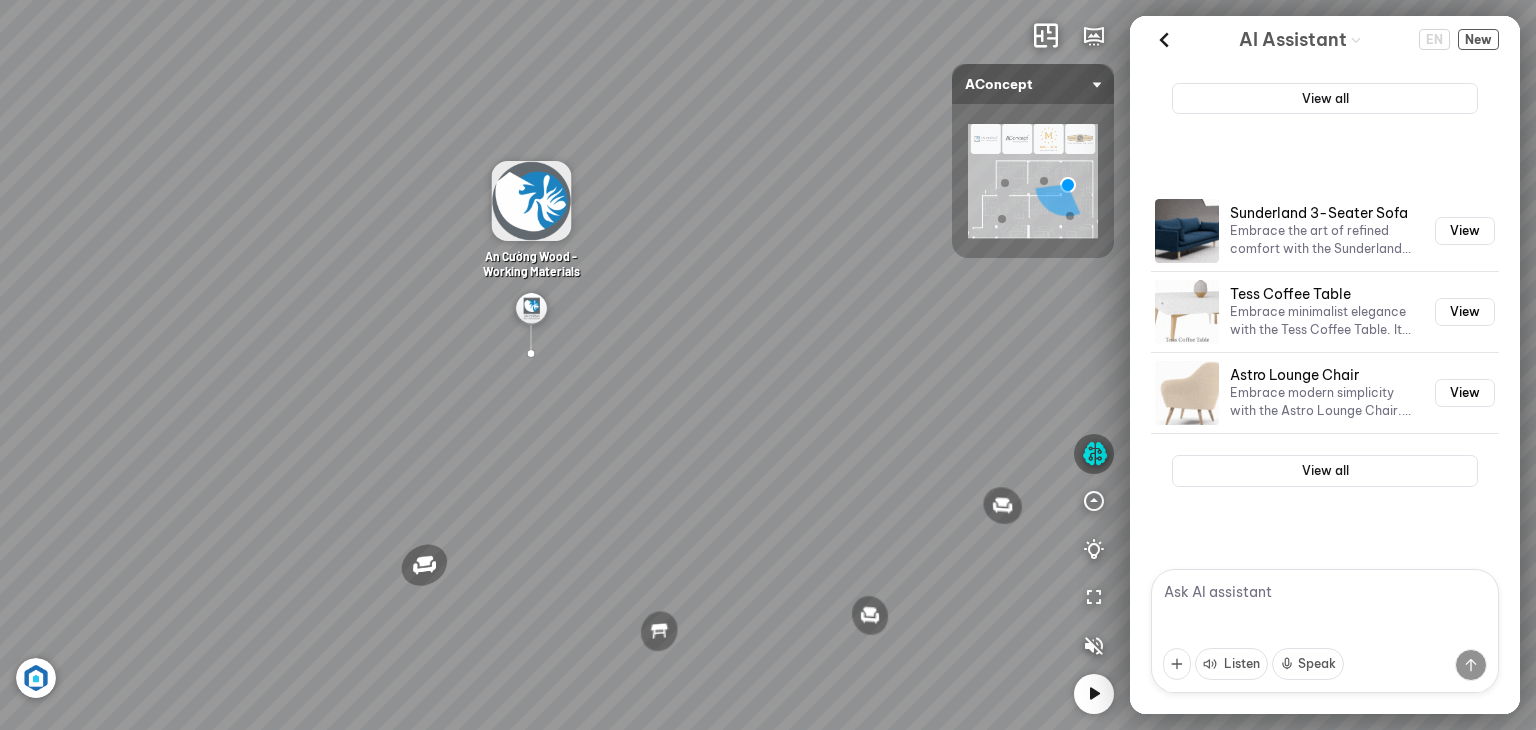 click at bounding box center (1325, 631) 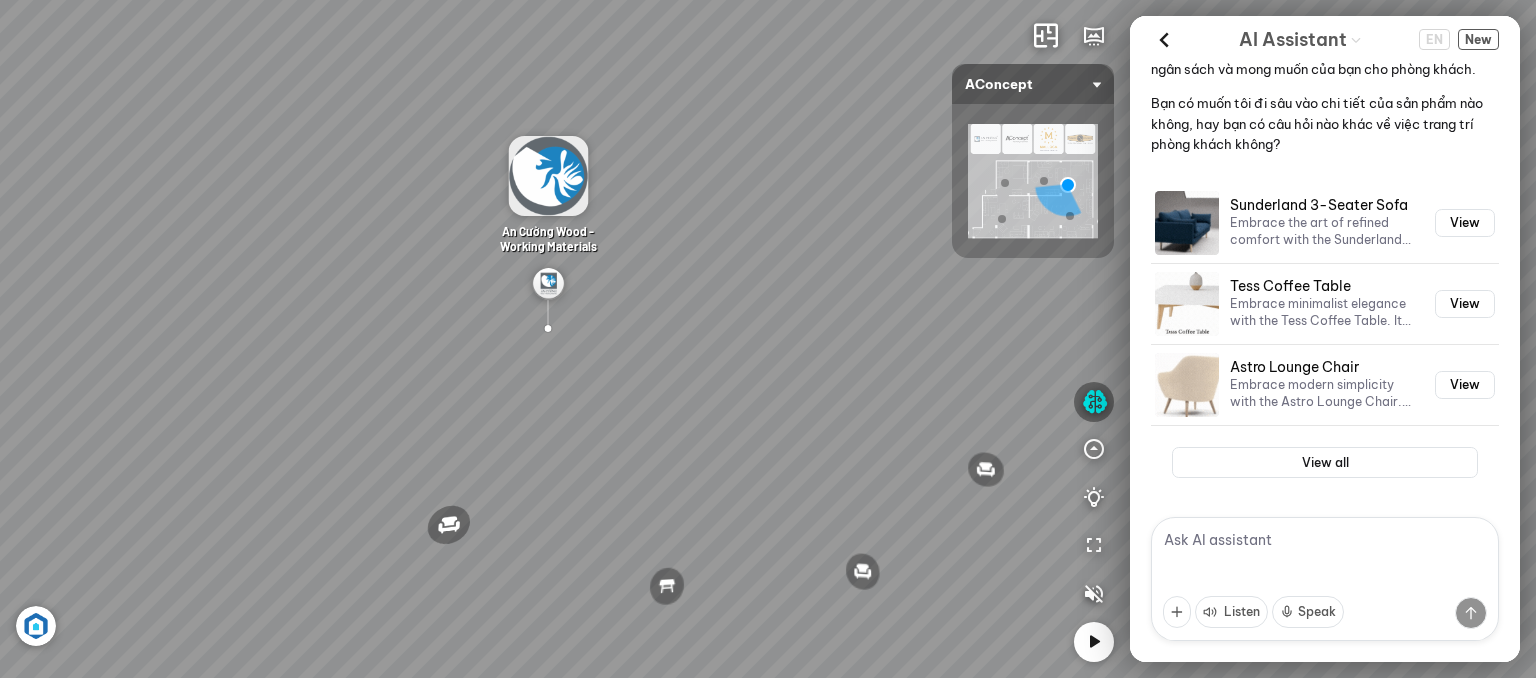 scroll, scrollTop: 300, scrollLeft: 0, axis: vertical 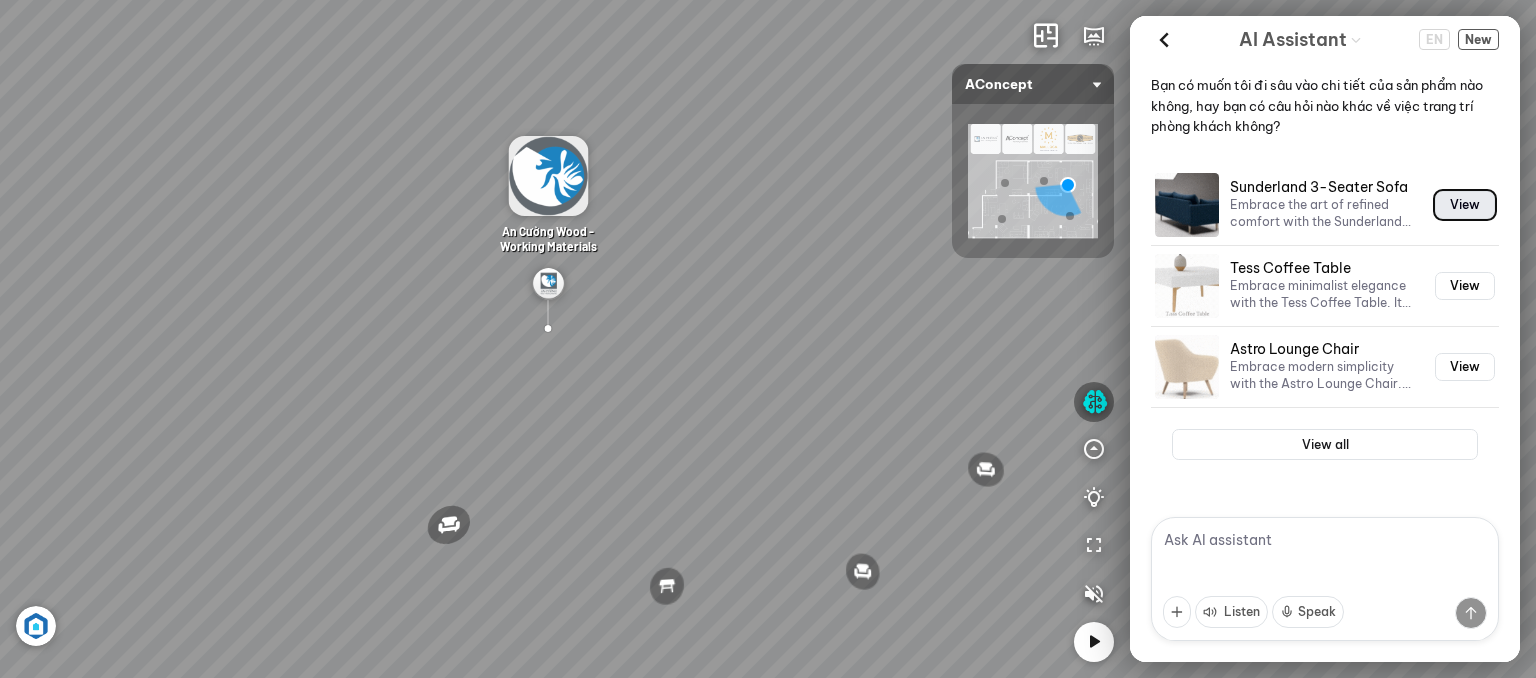 click on "View" at bounding box center (1465, 205) 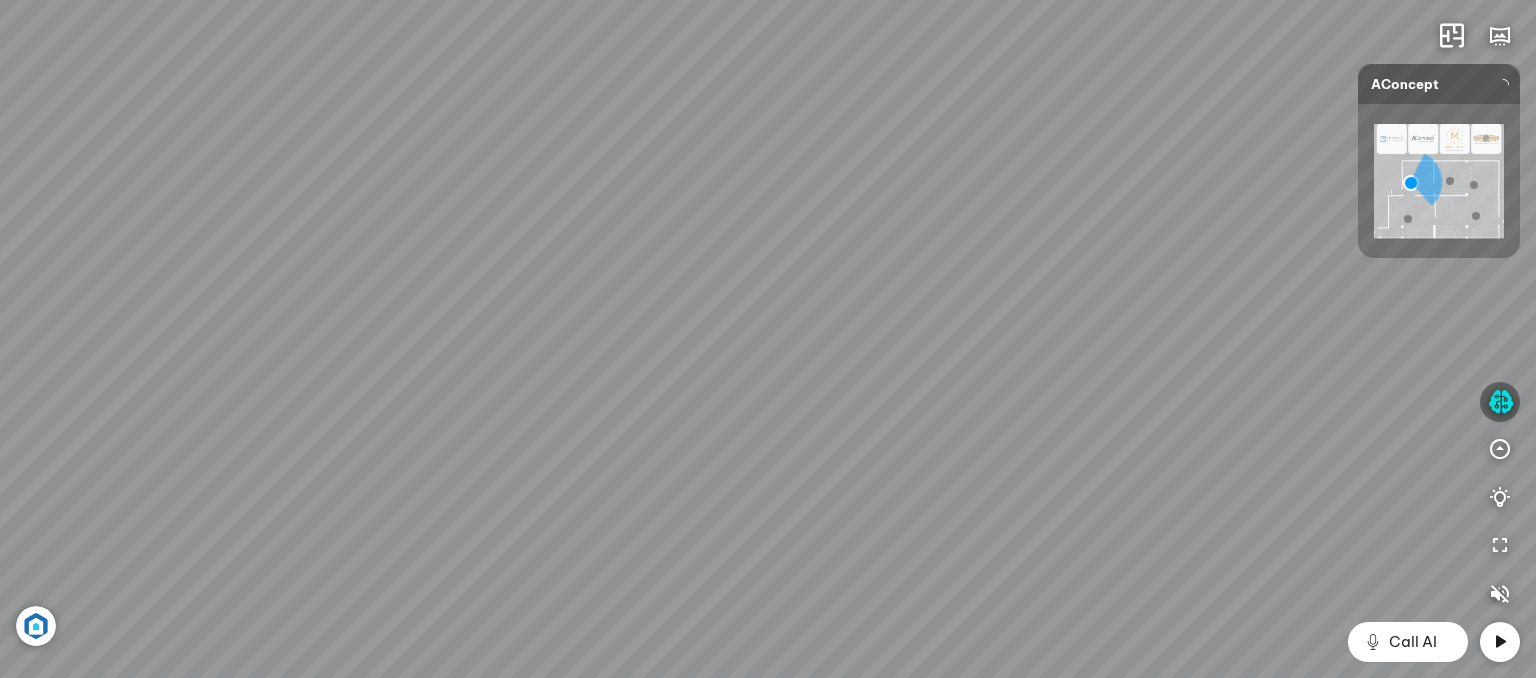 scroll, scrollTop: 1178, scrollLeft: 0, axis: vertical 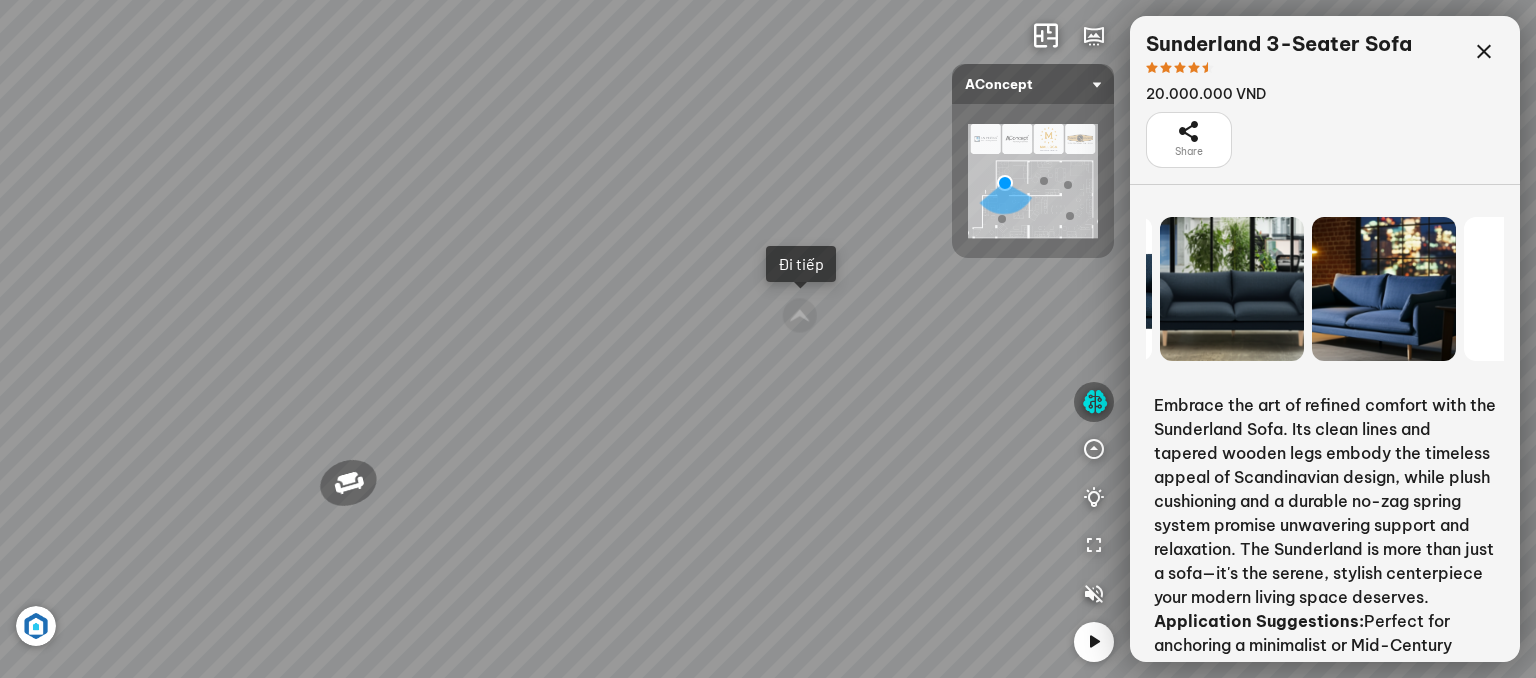 drag, startPoint x: 1373, startPoint y: 294, endPoint x: 1220, endPoint y: 297, distance: 153.0294 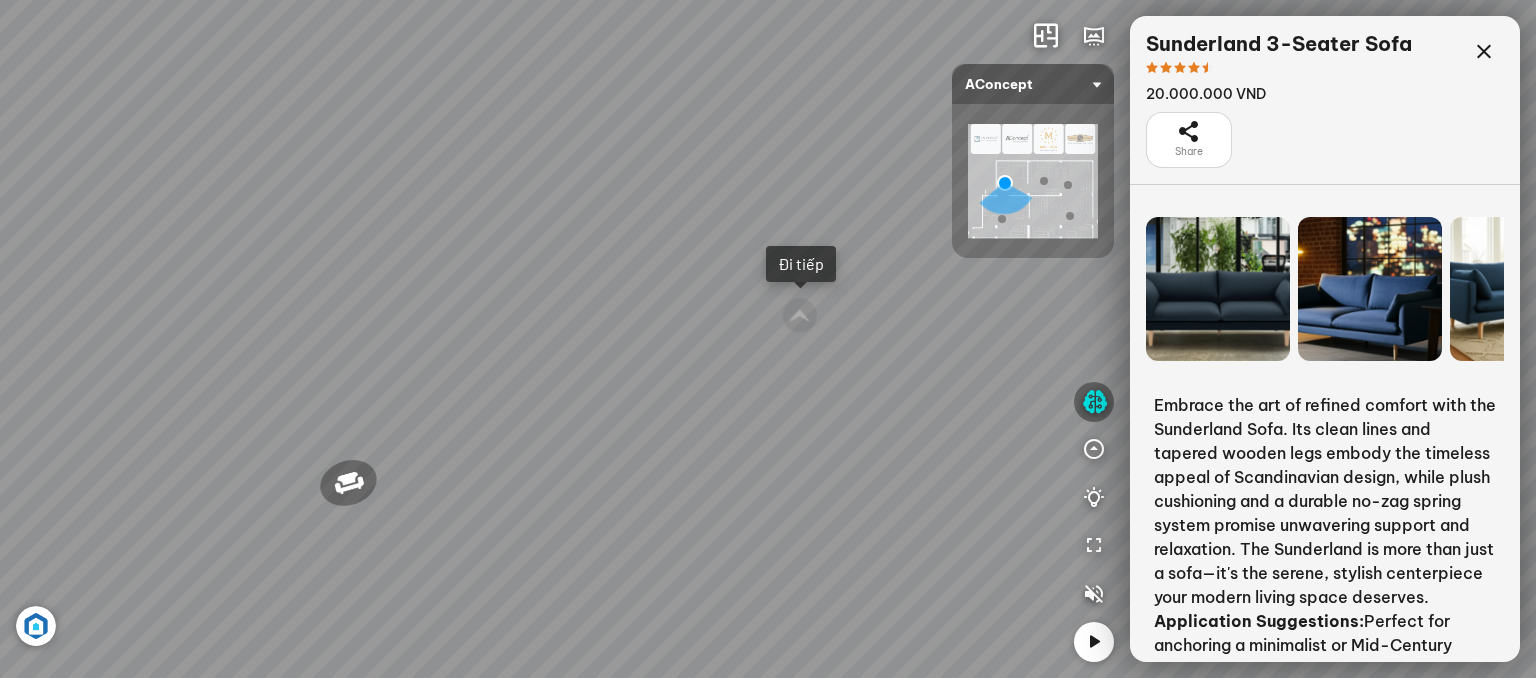 drag, startPoint x: 1353, startPoint y: 310, endPoint x: 1201, endPoint y: 314, distance: 152.05263 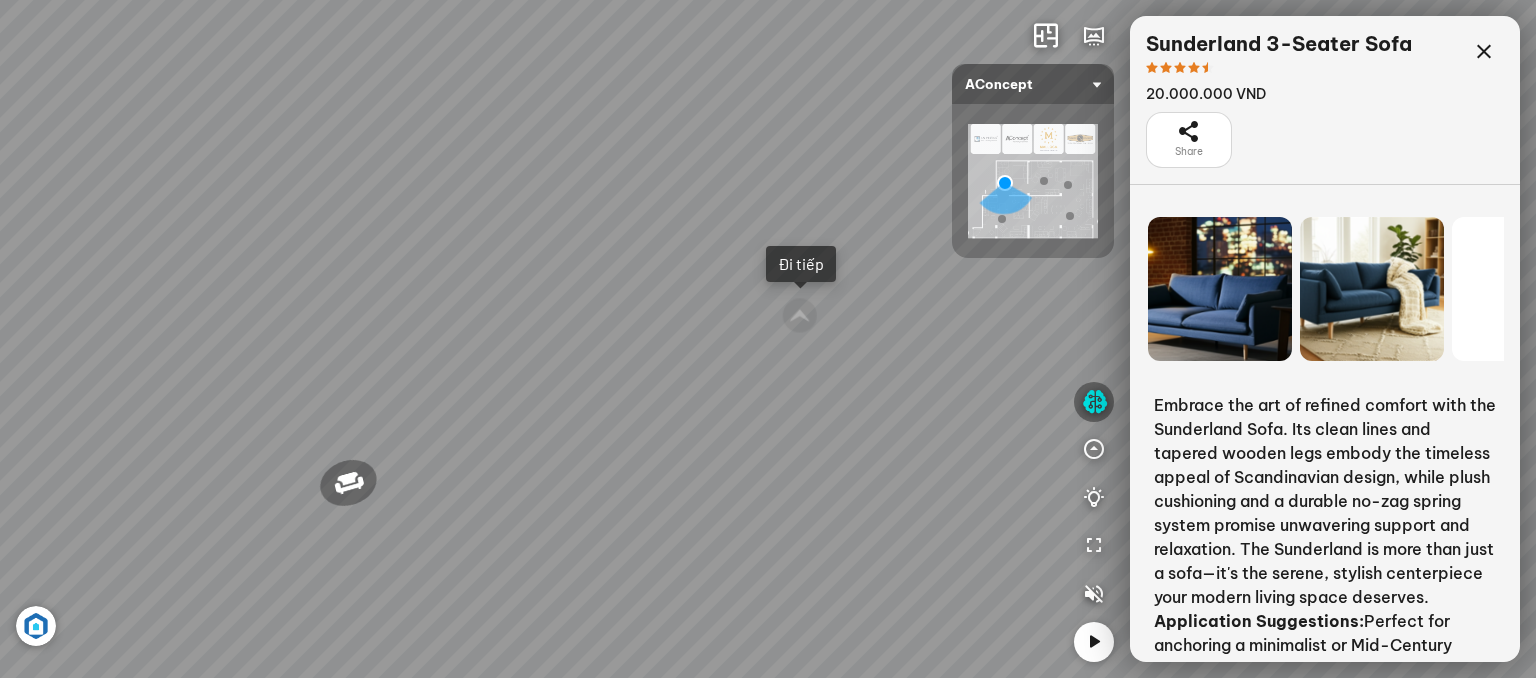 drag, startPoint x: 1354, startPoint y: 305, endPoint x: 1187, endPoint y: 325, distance: 168.19334 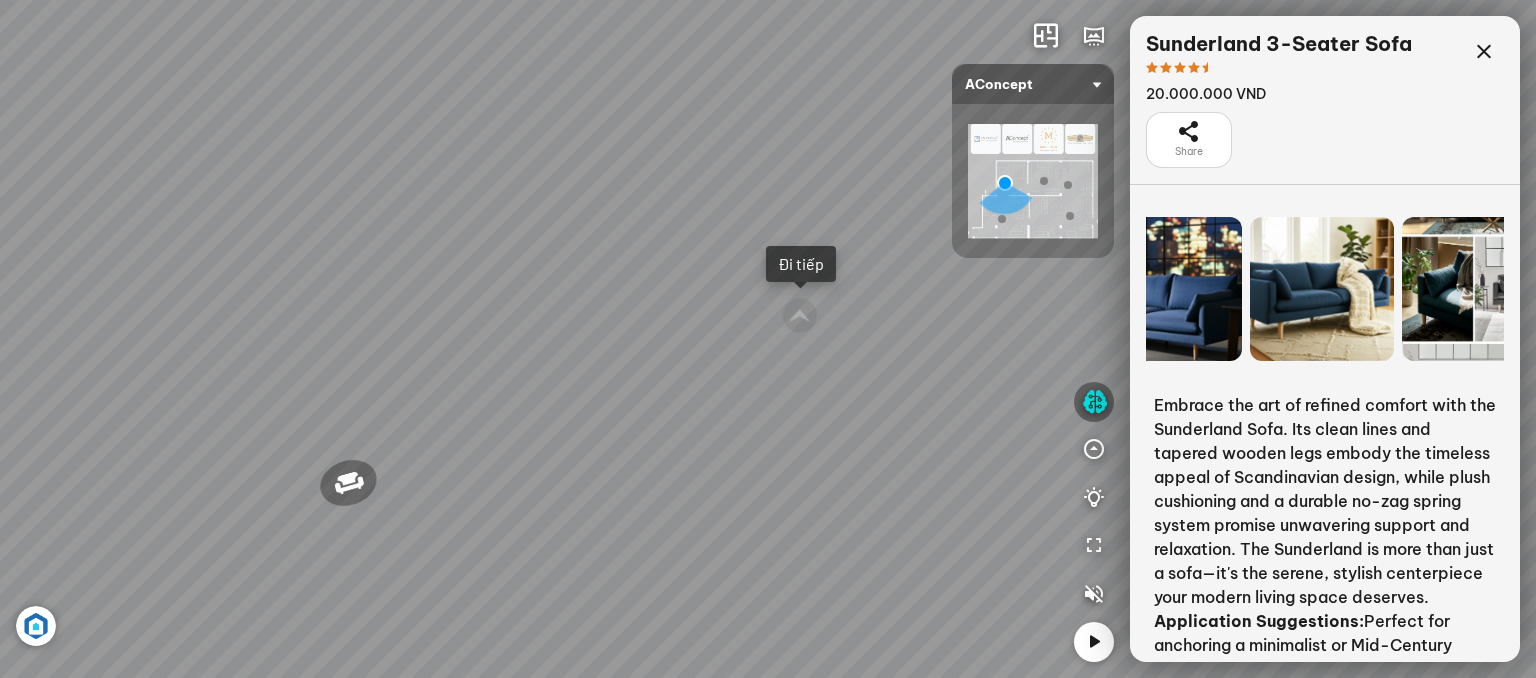 drag, startPoint x: 1349, startPoint y: 319, endPoint x: 1220, endPoint y: 330, distance: 129.46814 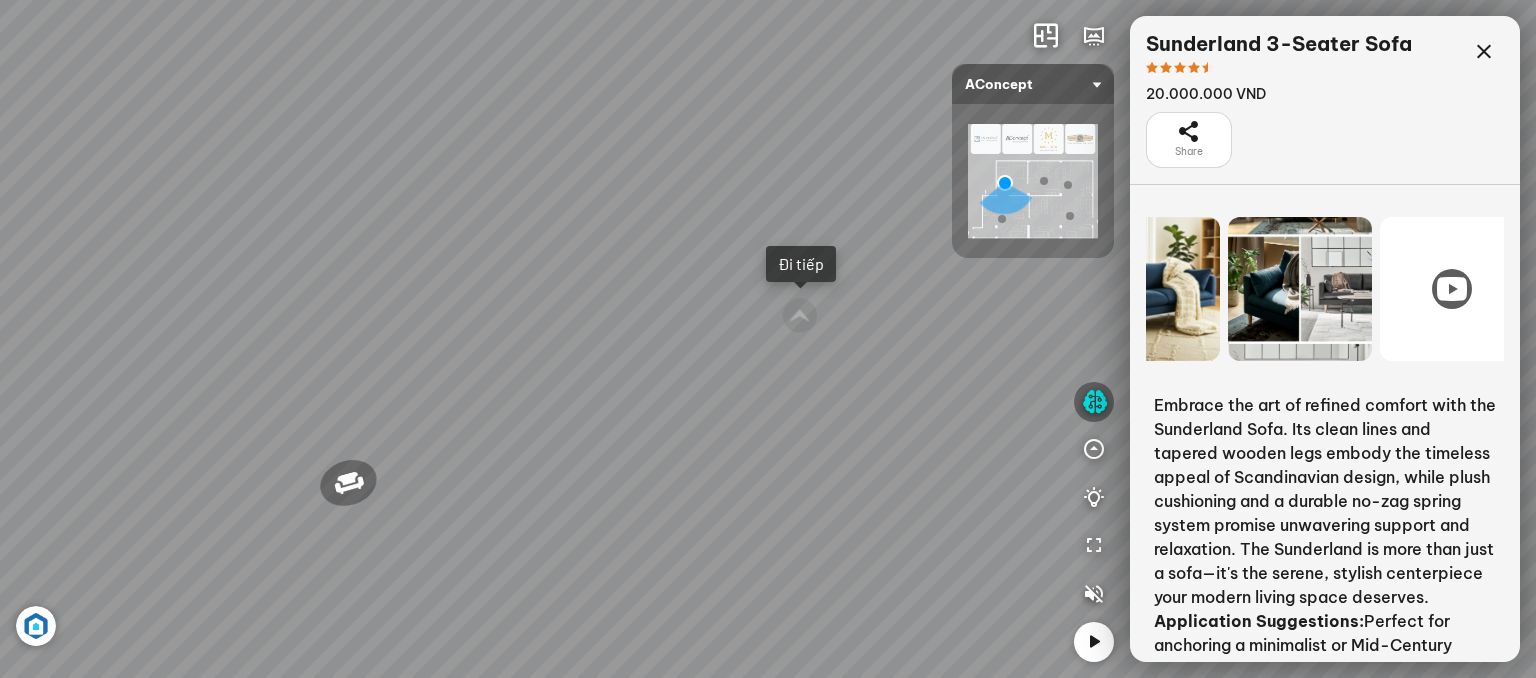 drag, startPoint x: 1325, startPoint y: 323, endPoint x: 1280, endPoint y: 330, distance: 45.54119 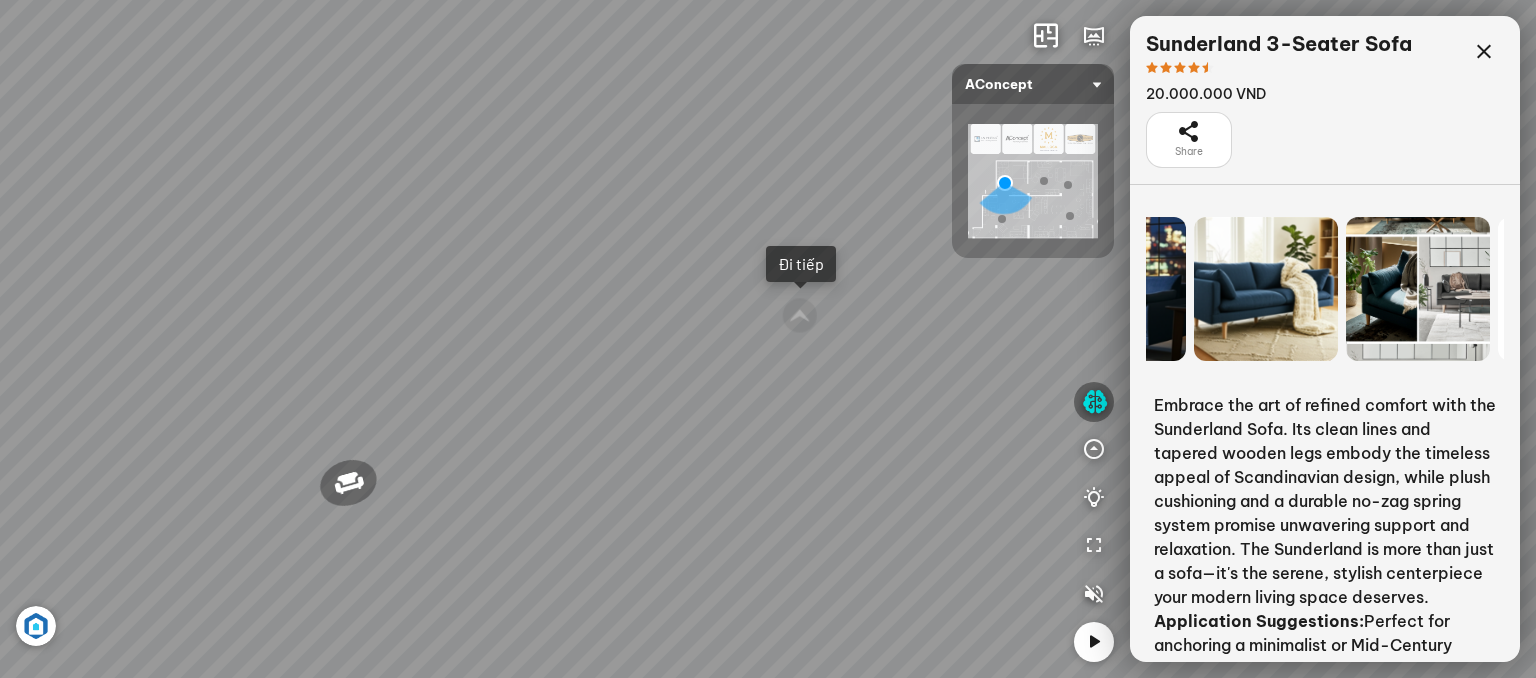 drag, startPoint x: 1228, startPoint y: 305, endPoint x: 1361, endPoint y: 306, distance: 133.00375 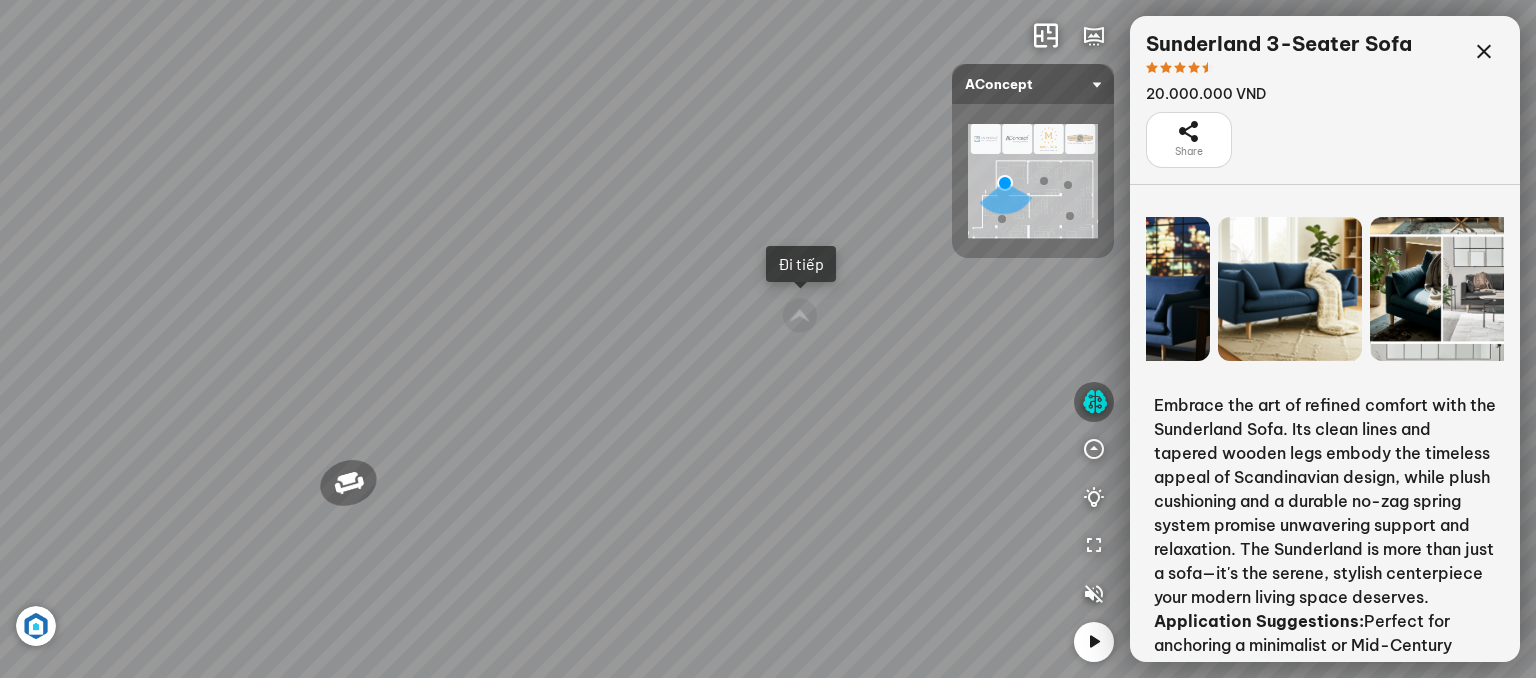 drag, startPoint x: 1268, startPoint y: 312, endPoint x: 1393, endPoint y: 313, distance: 125.004 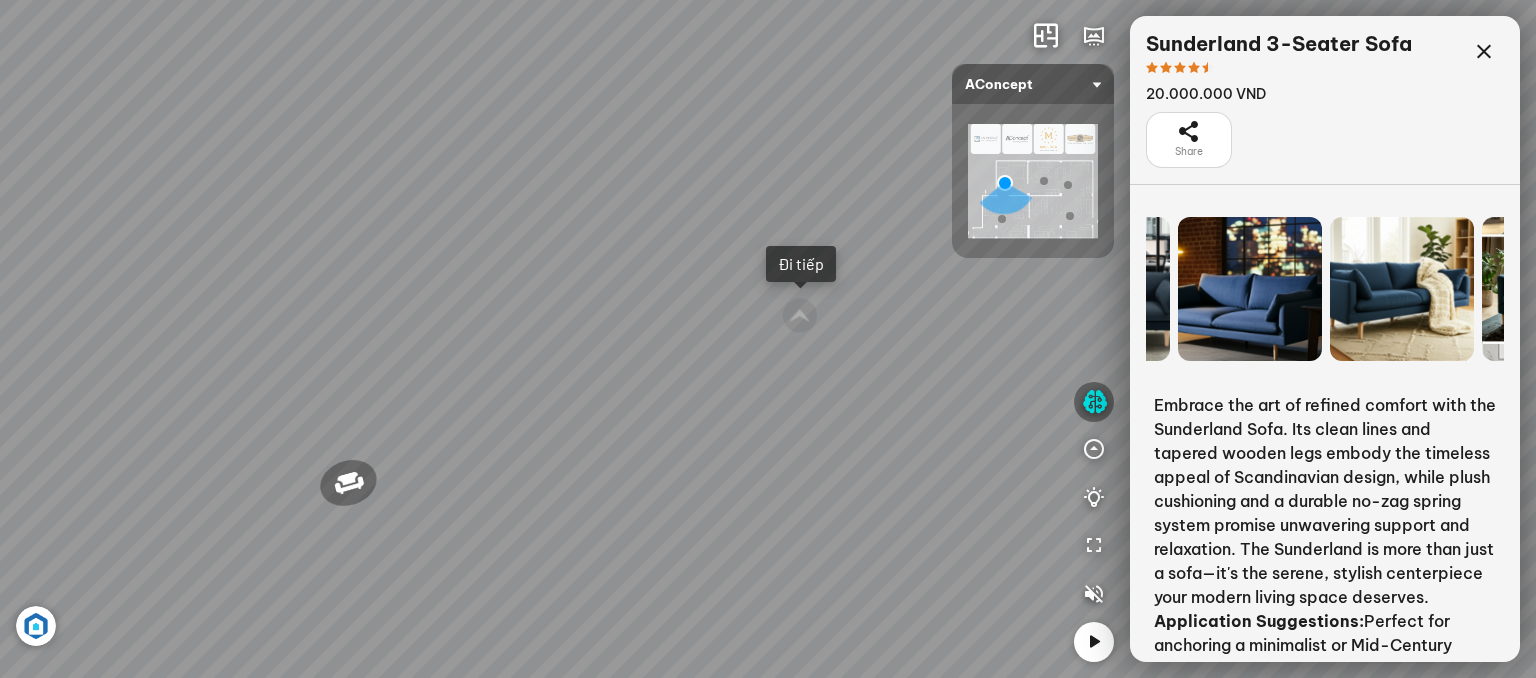 drag, startPoint x: 1327, startPoint y: 310, endPoint x: 1535, endPoint y: 322, distance: 208.34587 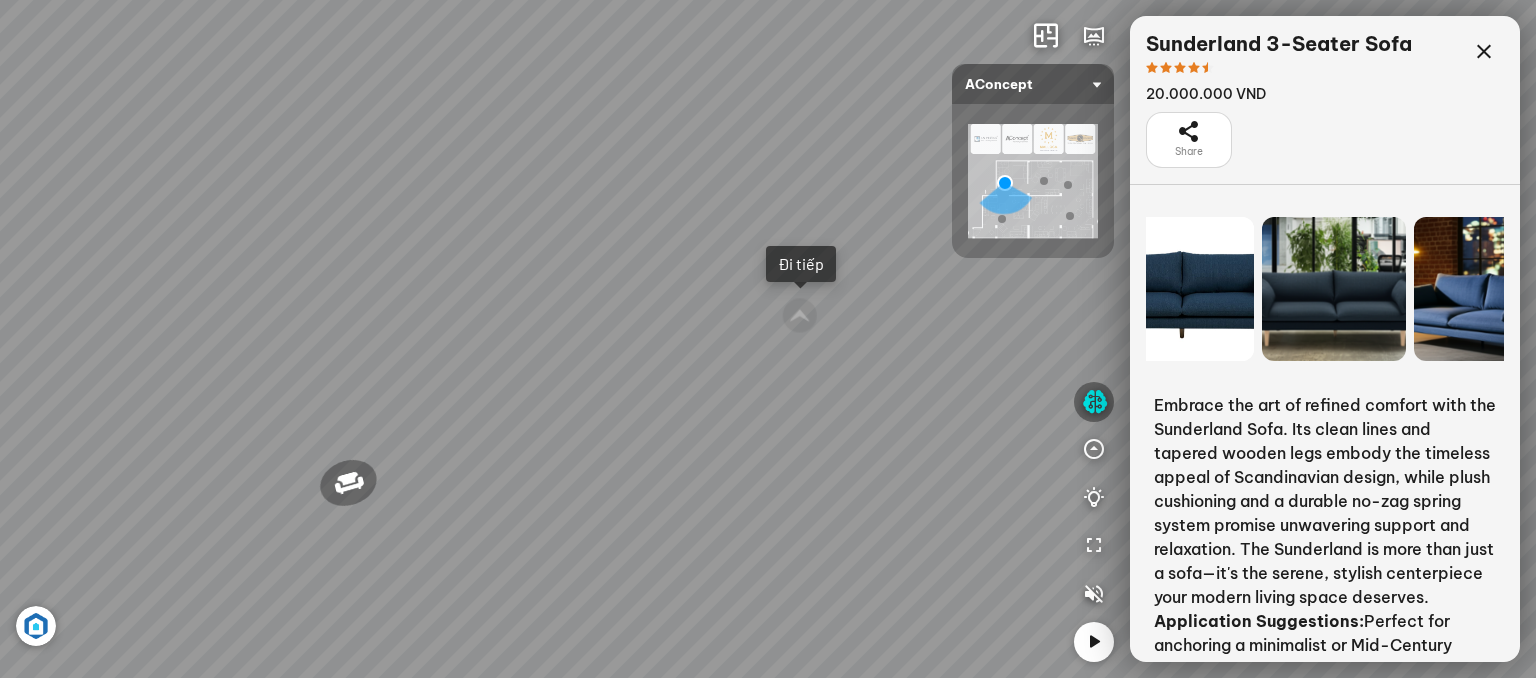 drag, startPoint x: 1308, startPoint y: 318, endPoint x: 1466, endPoint y: 317, distance: 158.00316 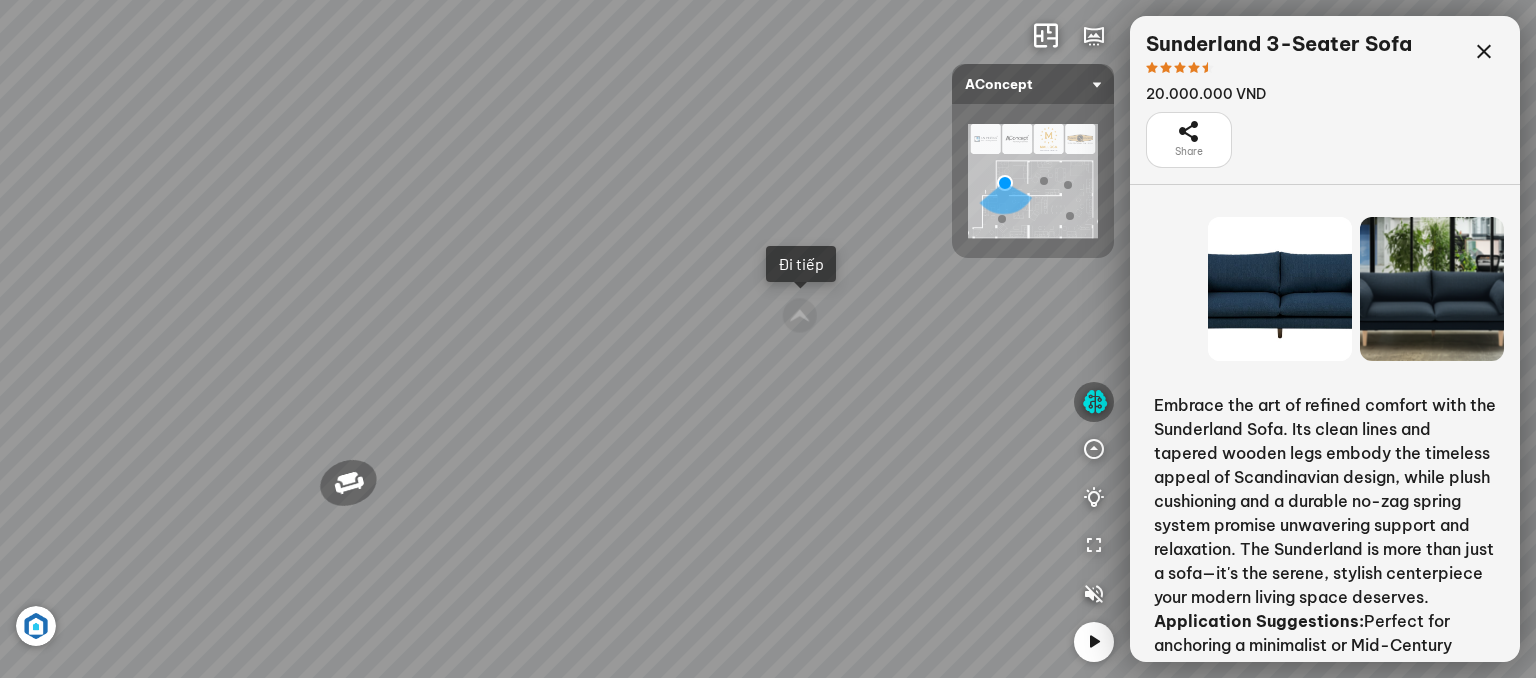 drag, startPoint x: 1188, startPoint y: 288, endPoint x: 1324, endPoint y: 292, distance: 136.0588 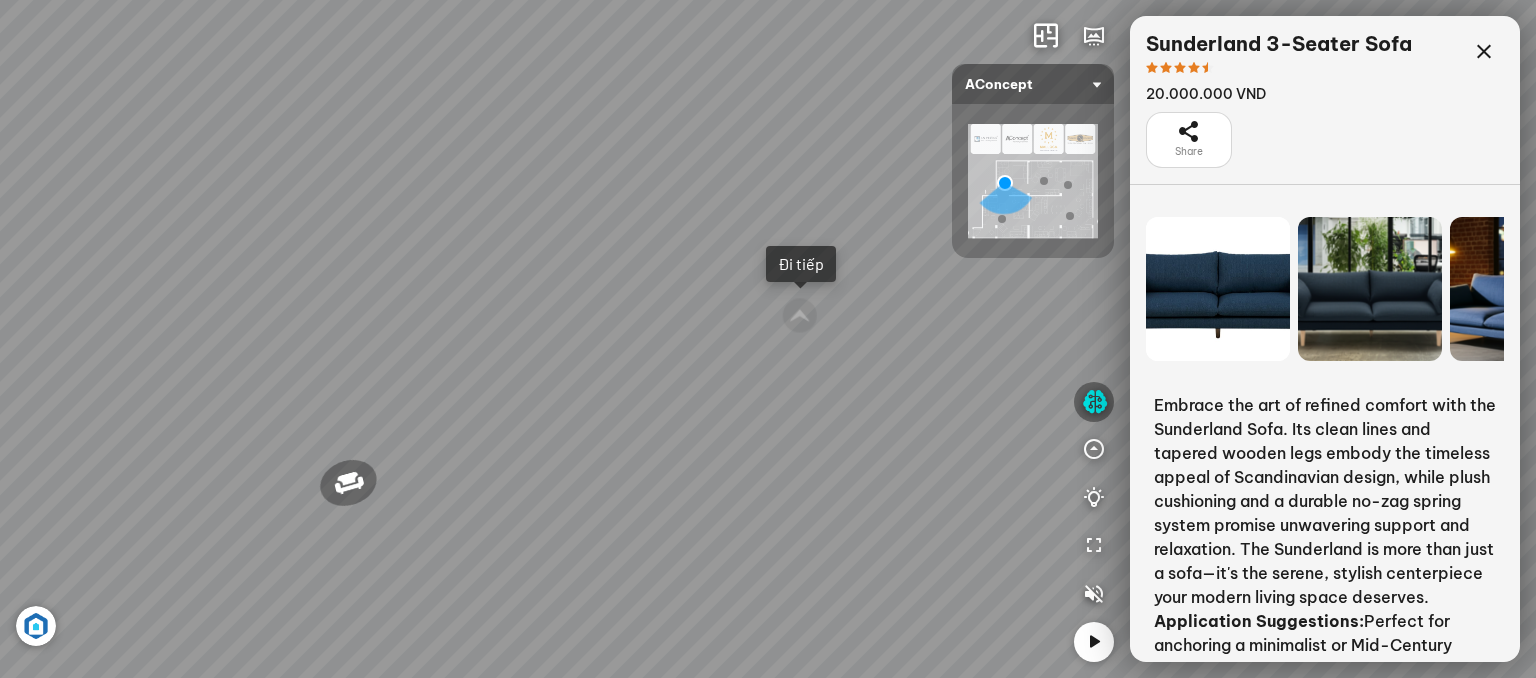 drag, startPoint x: 1396, startPoint y: 296, endPoint x: 1232, endPoint y: 297, distance: 164.00305 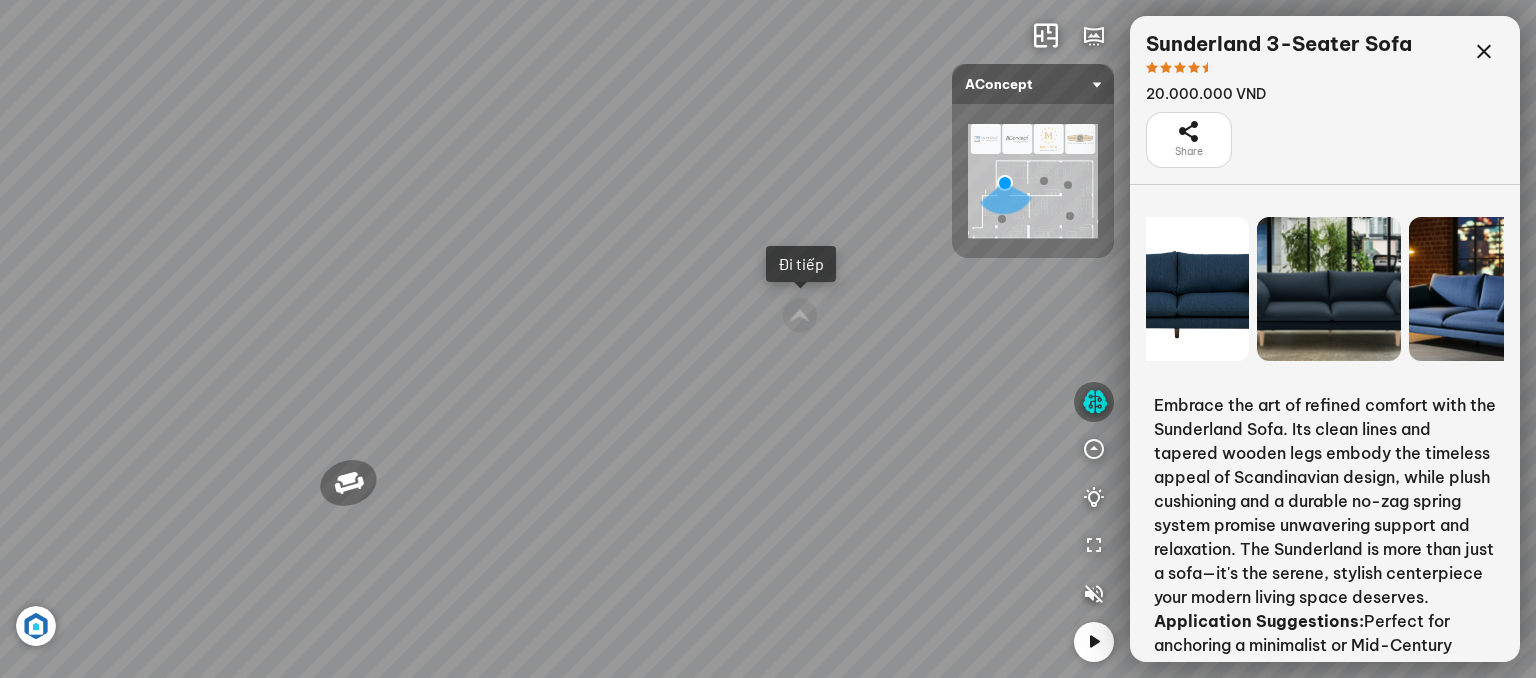 drag, startPoint x: 1373, startPoint y: 278, endPoint x: 1161, endPoint y: 282, distance: 212.03773 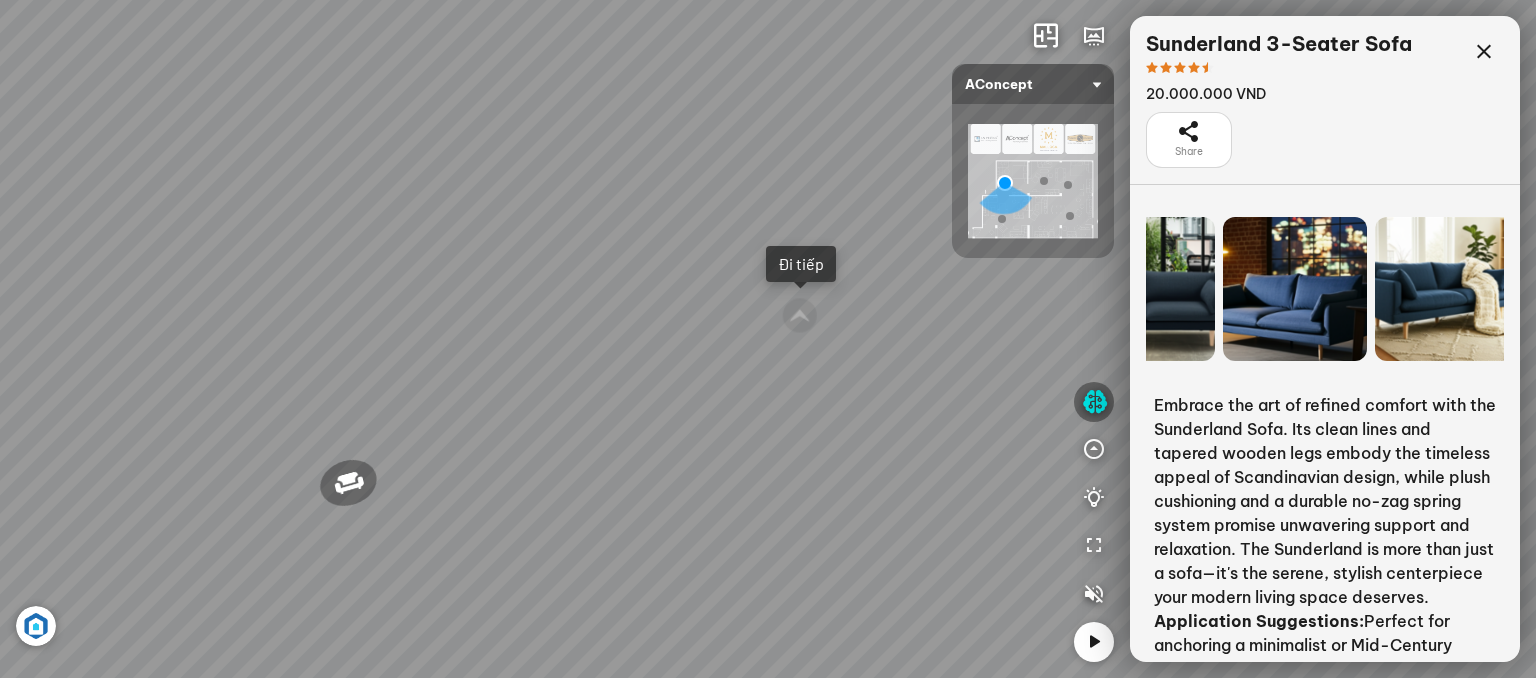 drag, startPoint x: 1316, startPoint y: 292, endPoint x: 1182, endPoint y: 292, distance: 134 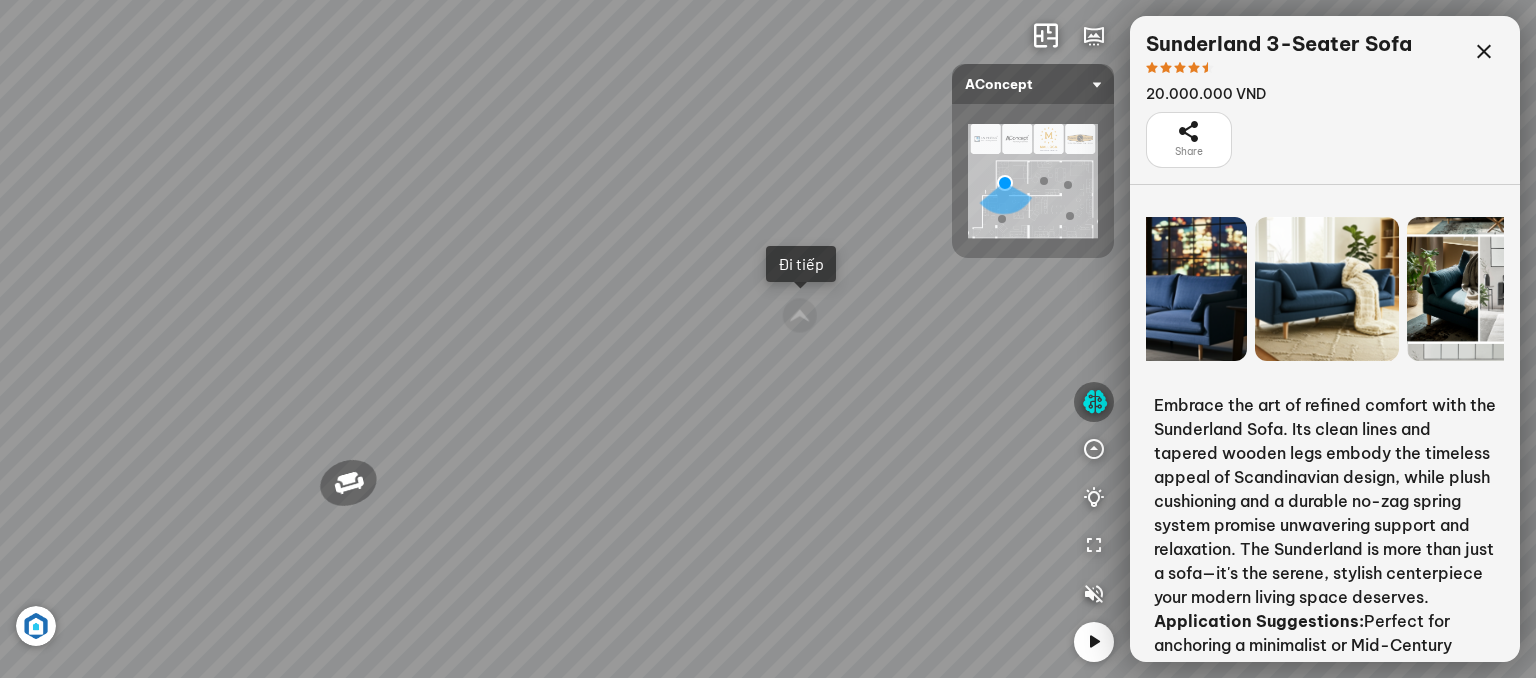drag, startPoint x: 1350, startPoint y: 290, endPoint x: 1221, endPoint y: 290, distance: 129 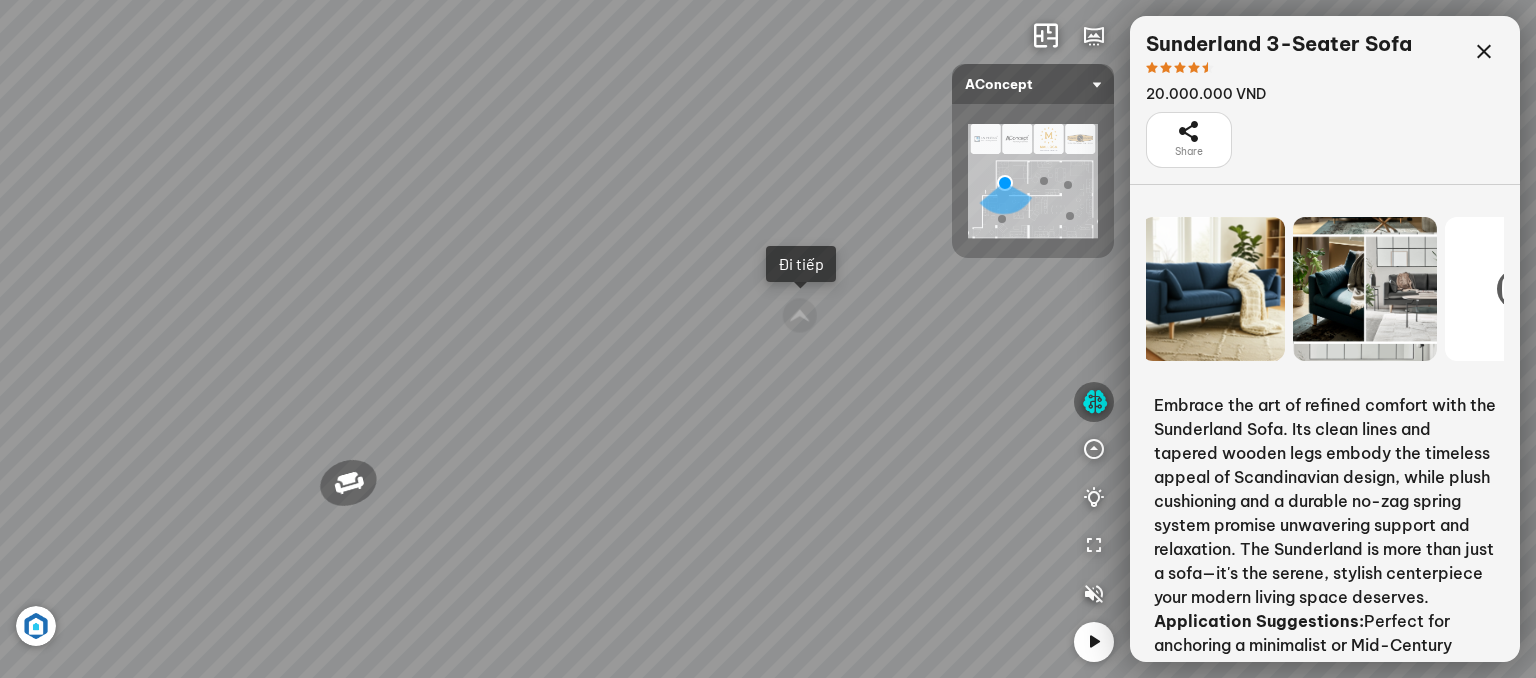 drag, startPoint x: 1372, startPoint y: 304, endPoint x: 1248, endPoint y: 301, distance: 124.036285 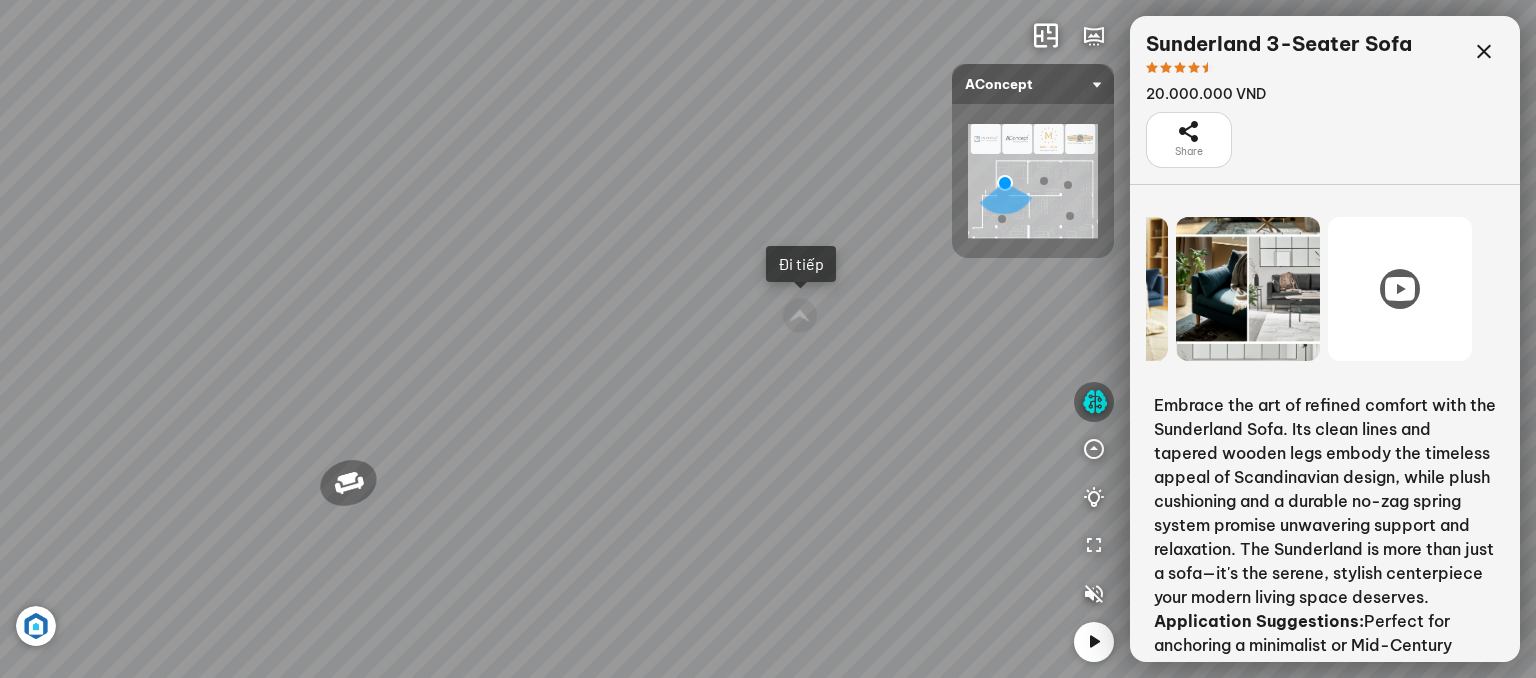 drag, startPoint x: 1272, startPoint y: 299, endPoint x: 1257, endPoint y: 301, distance: 15.132746 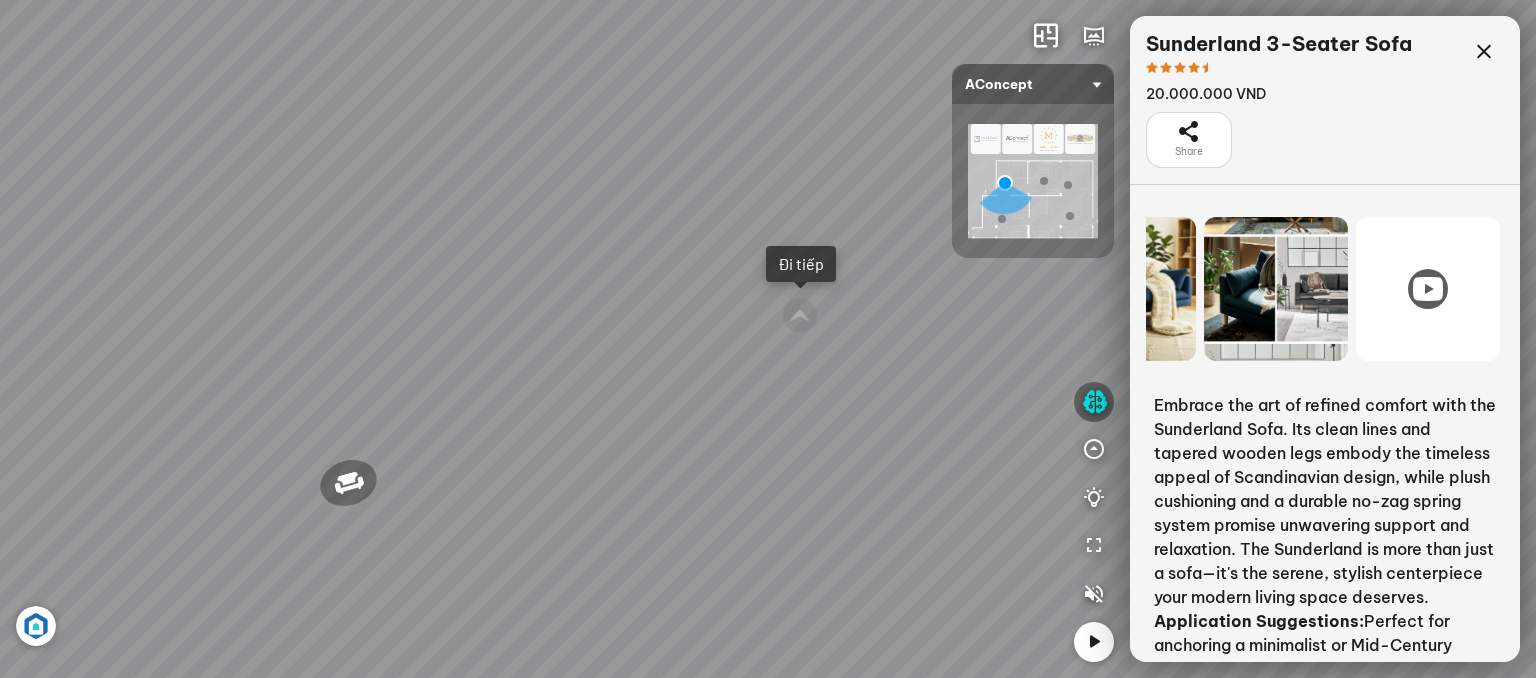 click at bounding box center (1428, 289) 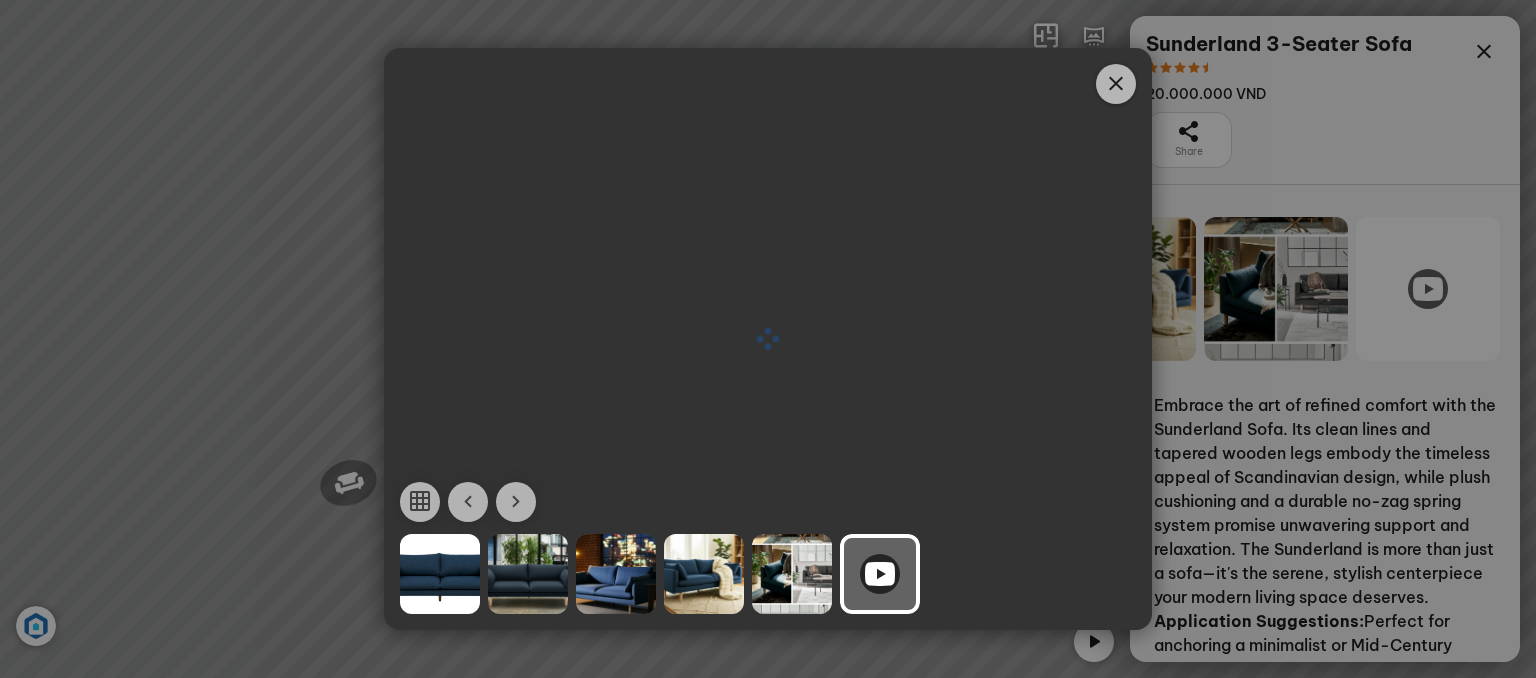 click at bounding box center (1116, 84) 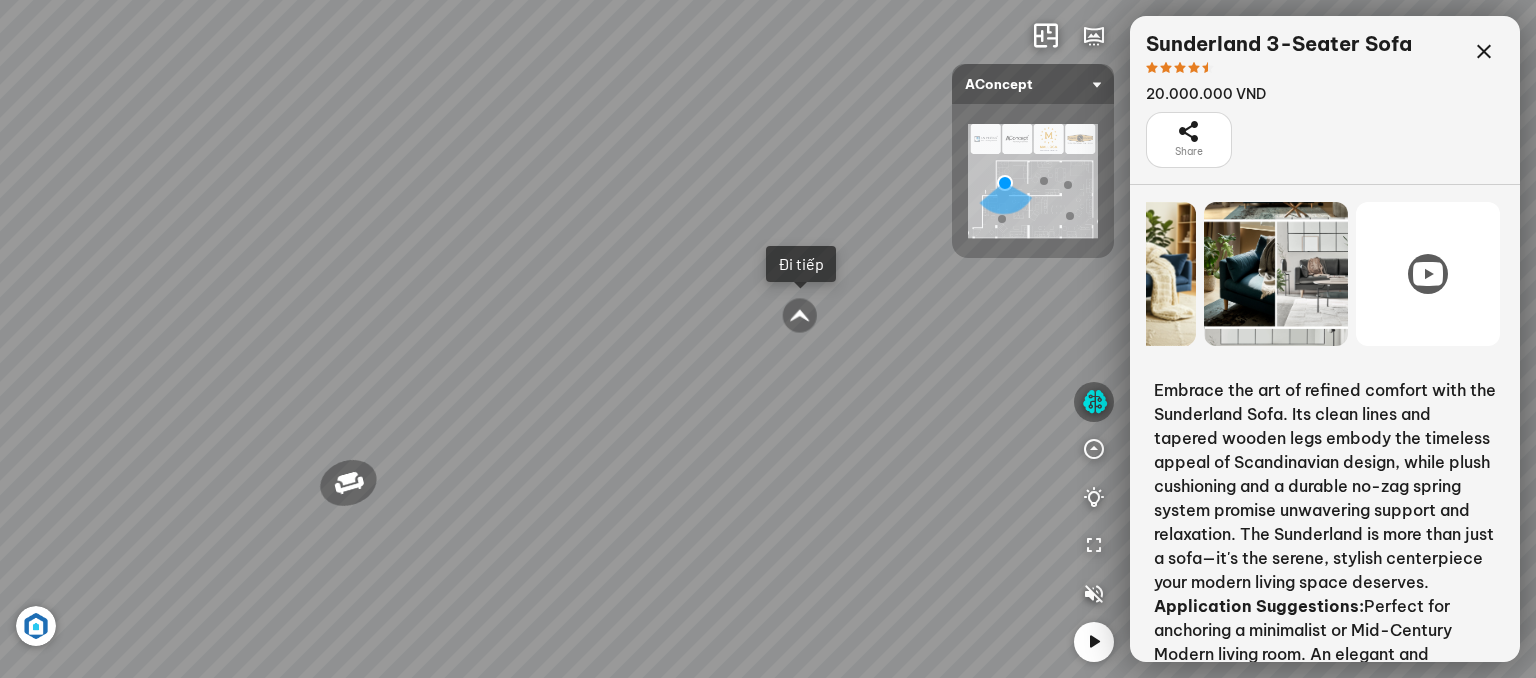 scroll, scrollTop: 0, scrollLeft: 0, axis: both 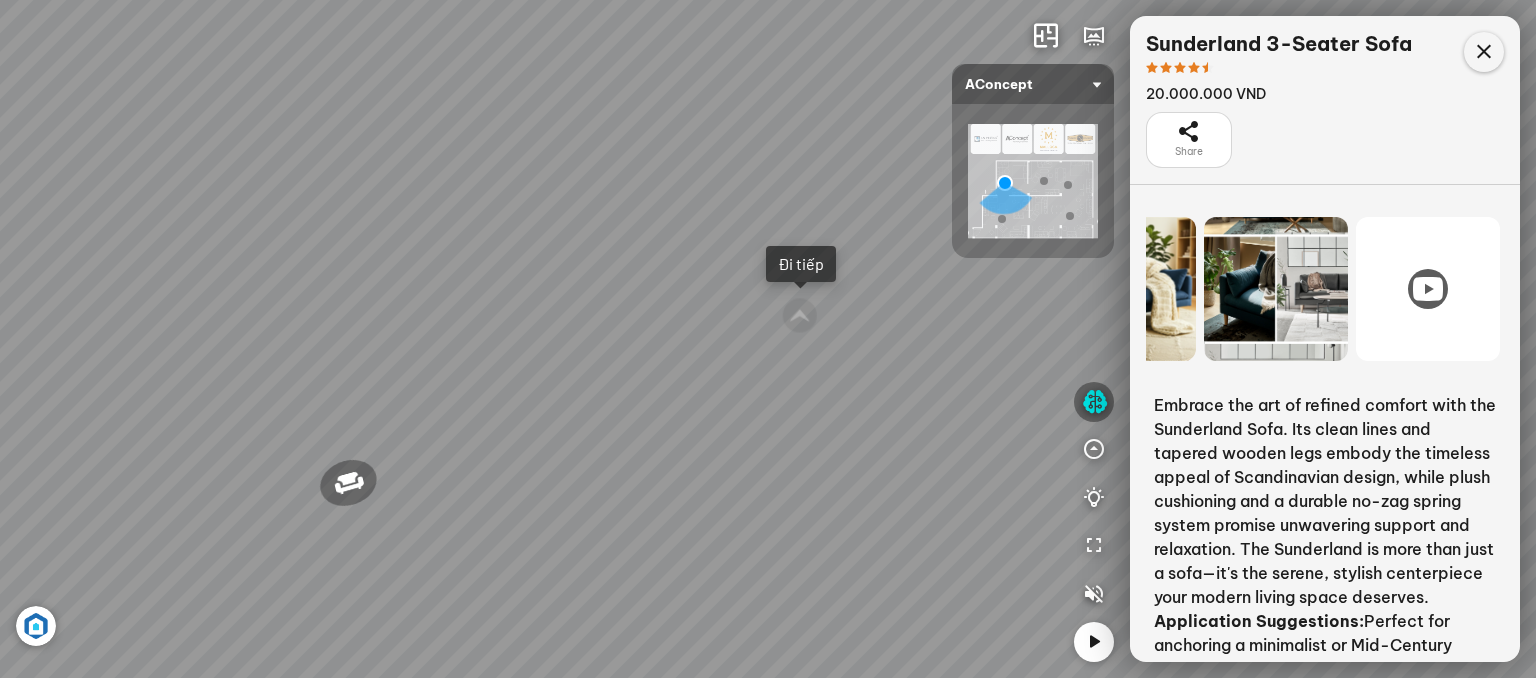 click at bounding box center [1484, 52] 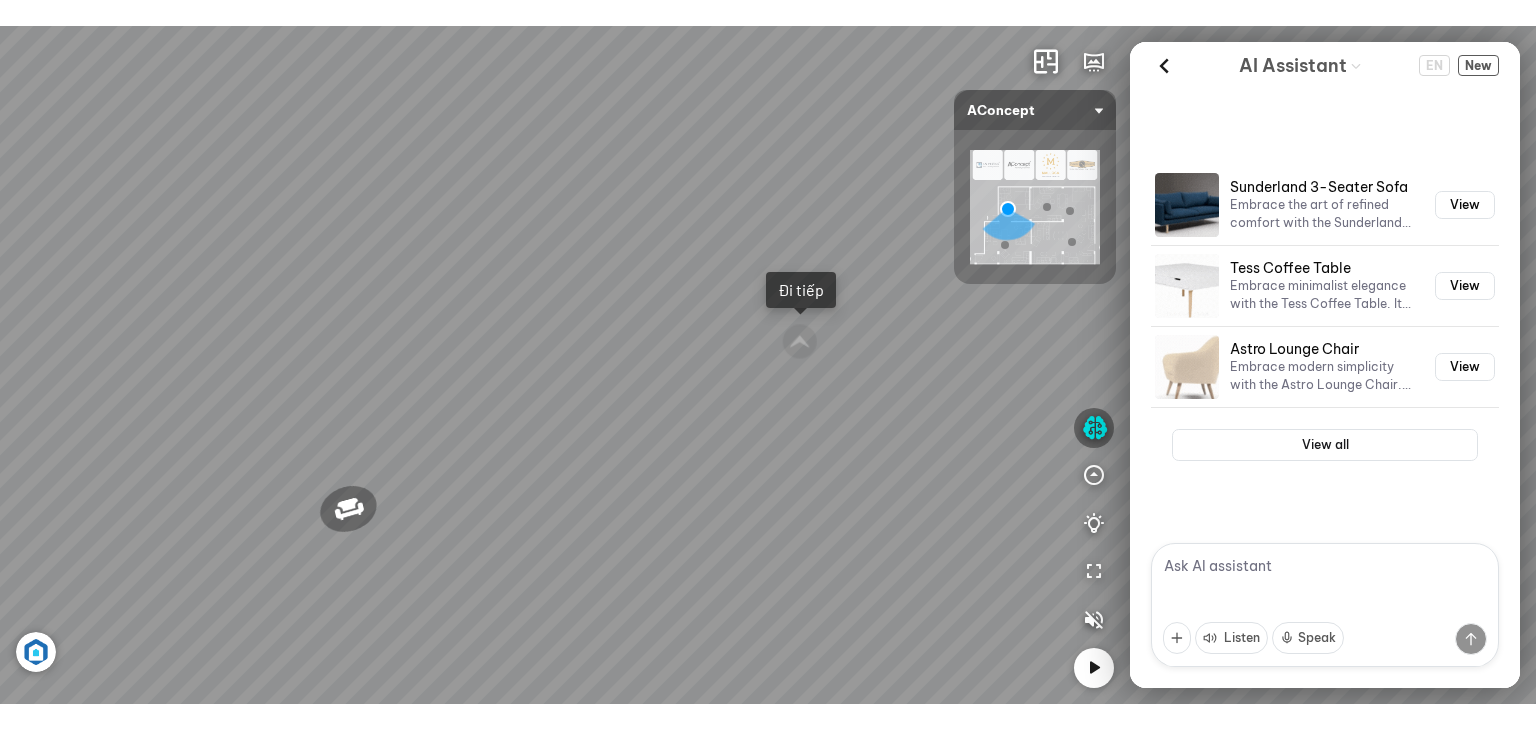 scroll, scrollTop: 717, scrollLeft: 0, axis: vertical 